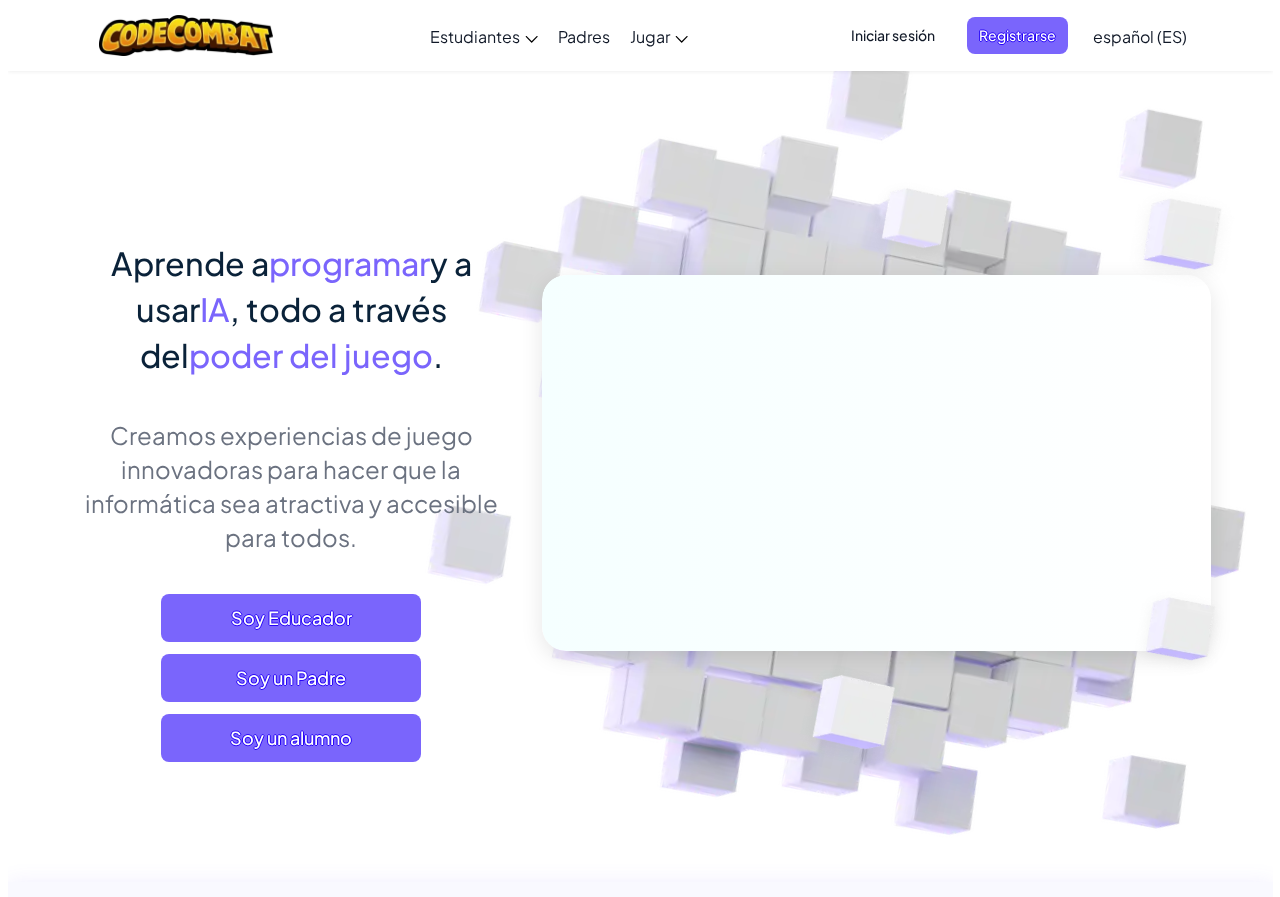 scroll, scrollTop: 0, scrollLeft: 0, axis: both 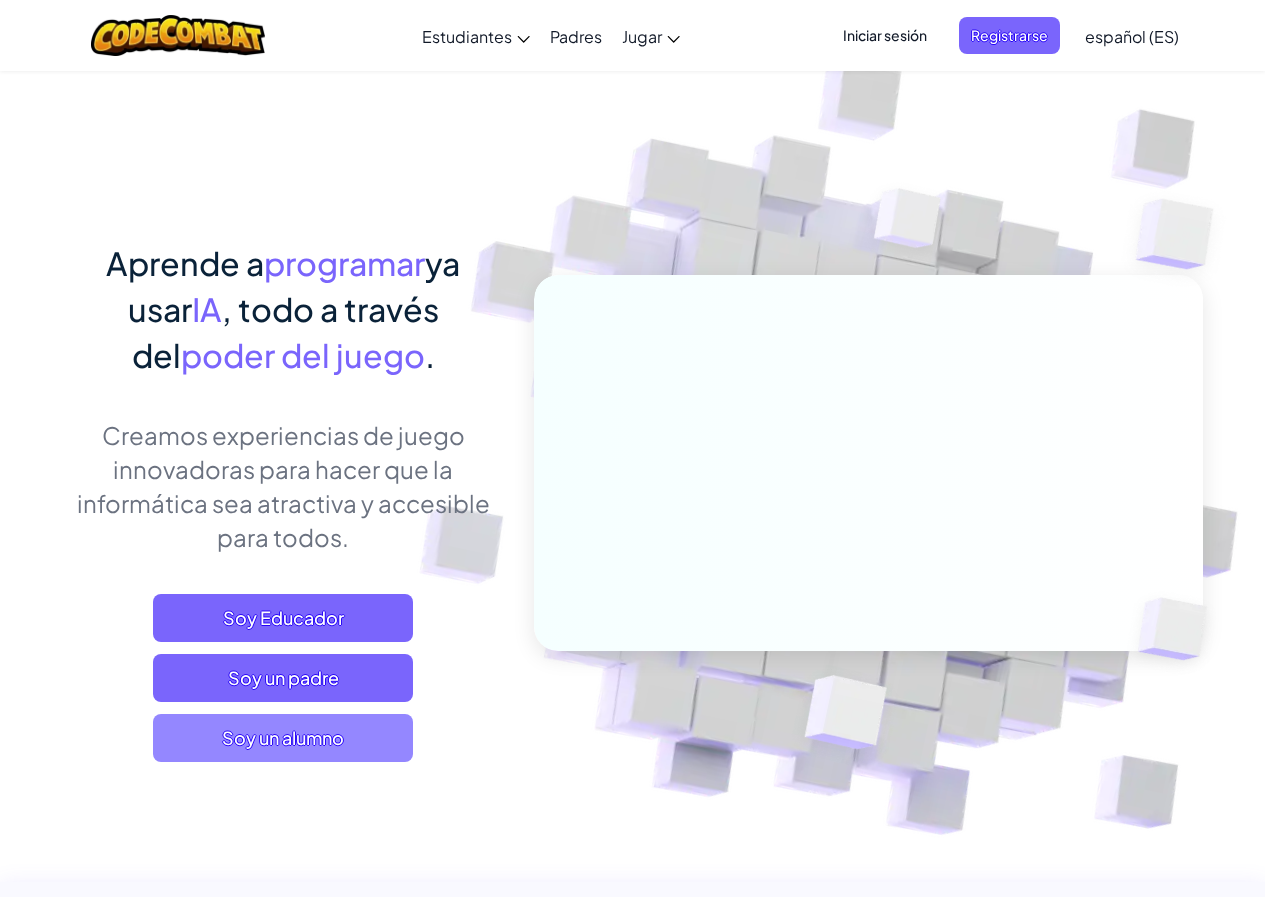 click on "Soy un alumno" at bounding box center [283, 738] 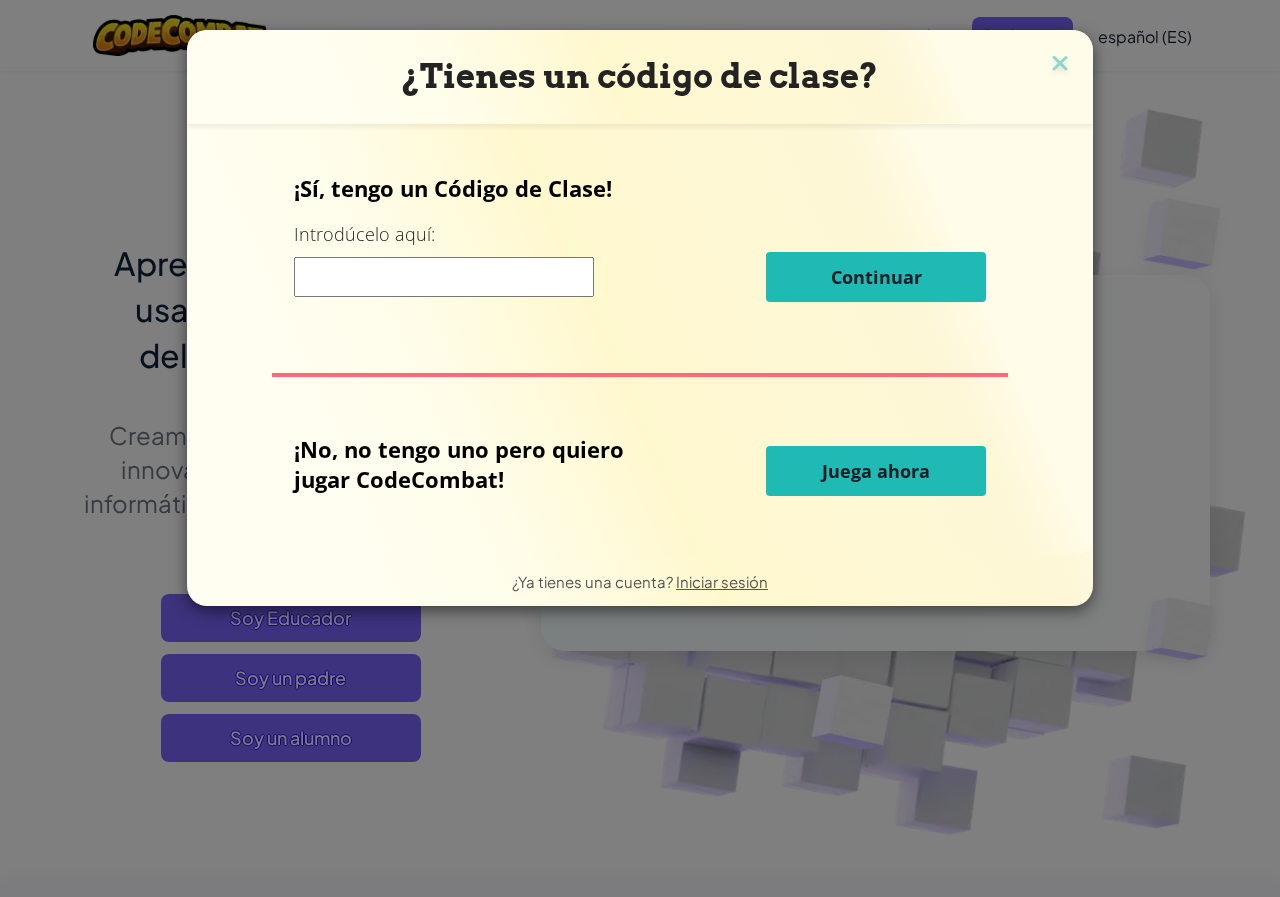 click at bounding box center [444, 277] 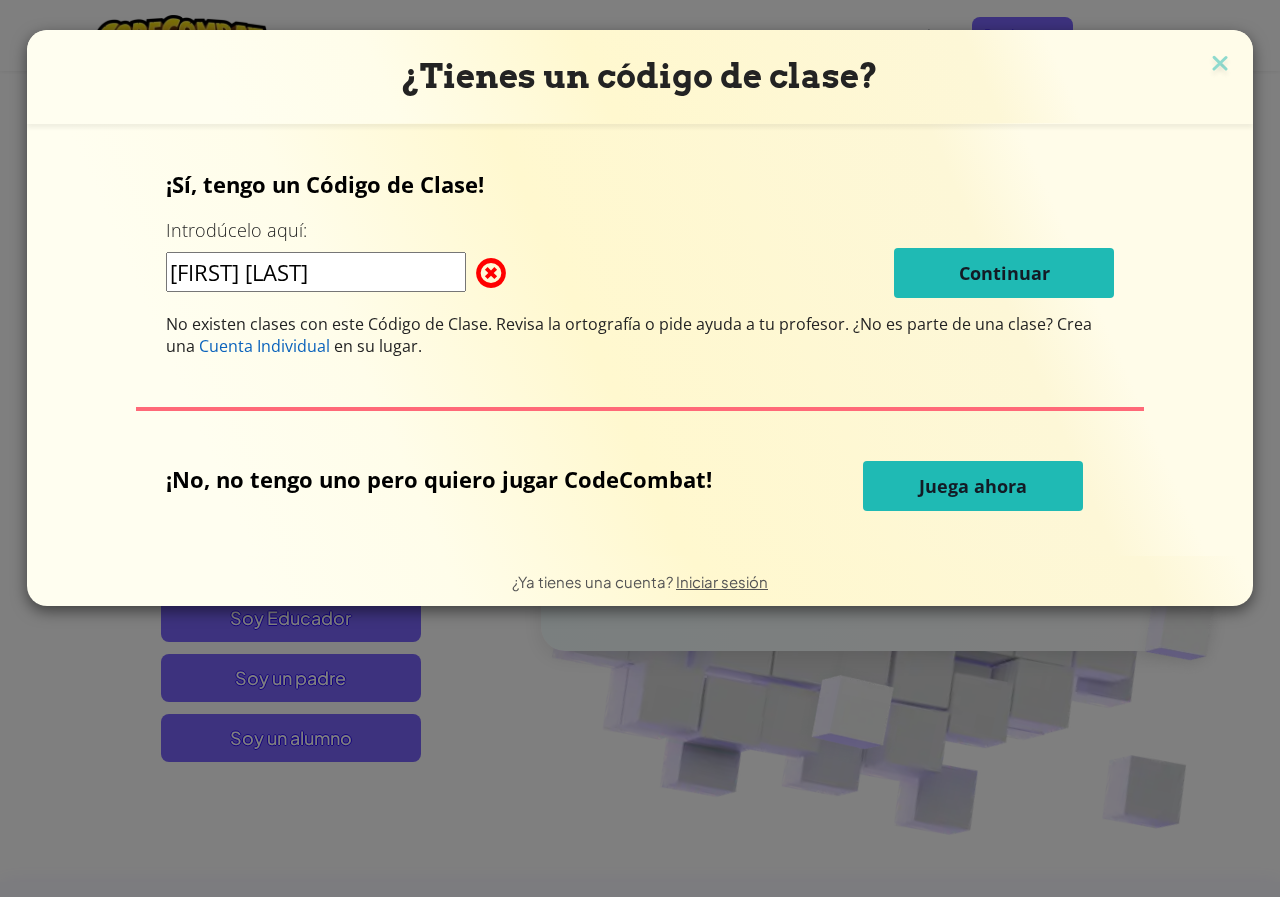 type on "[FIRST] [LAST]" 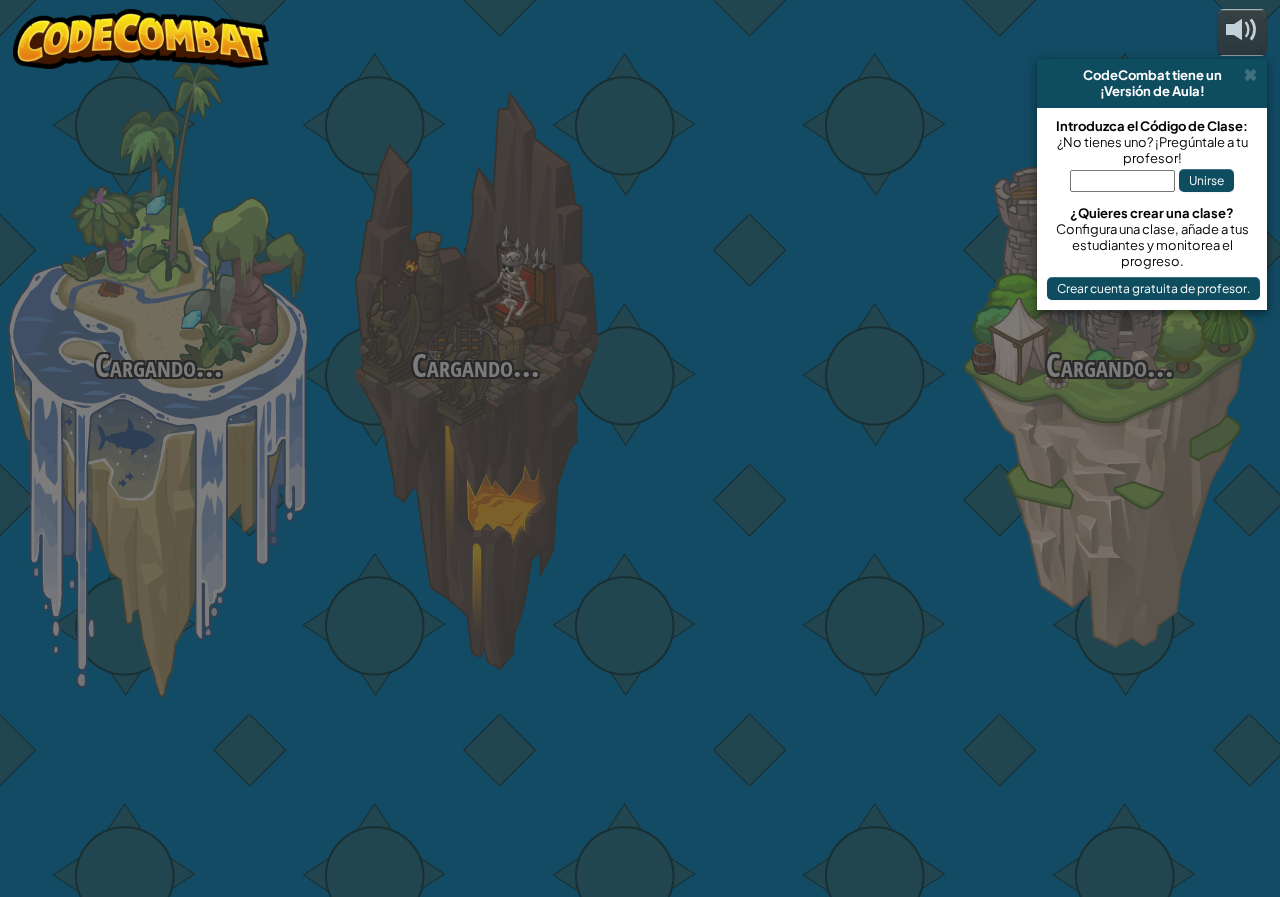 select on "es-ES" 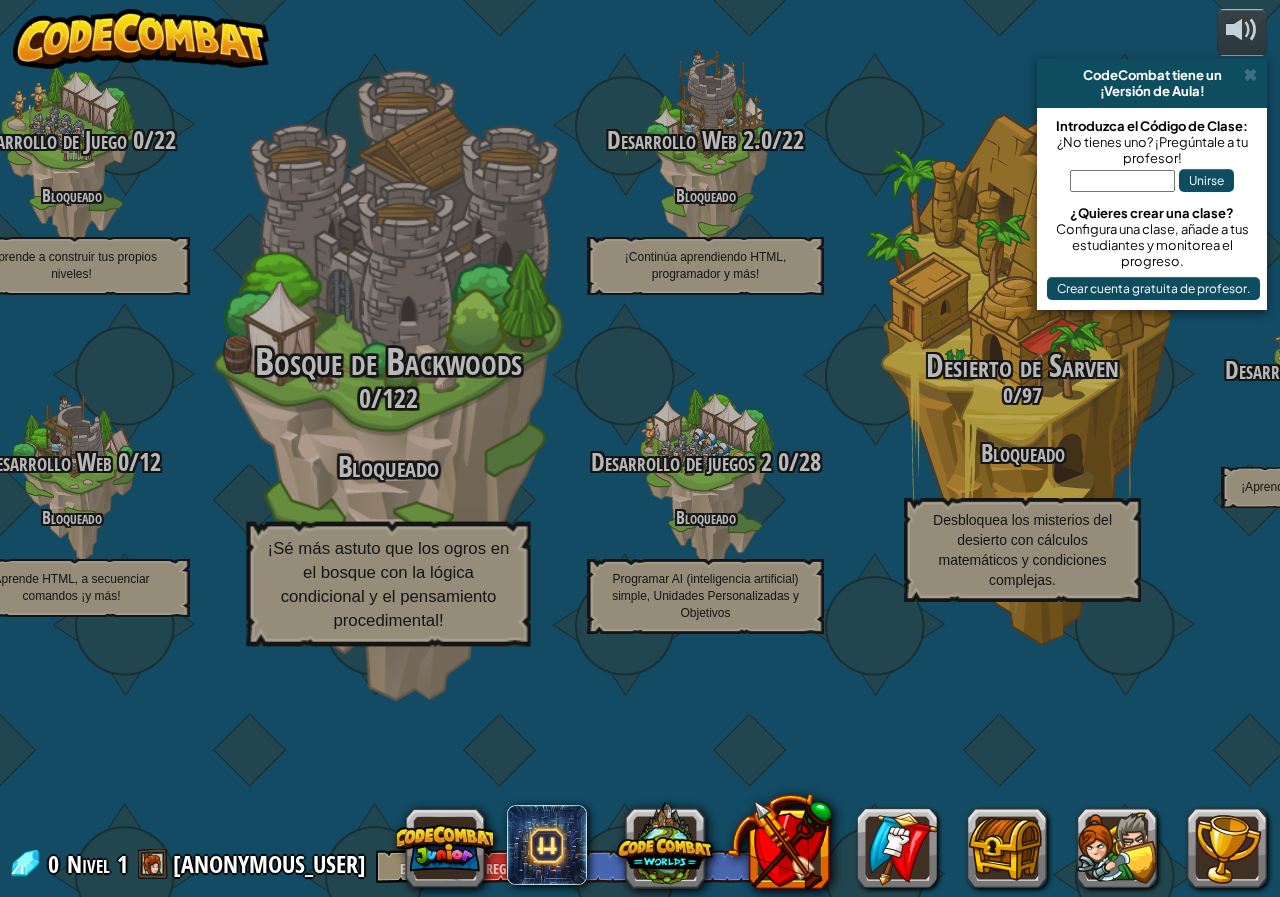 click on "Bosque de Backwoods" at bounding box center (388, 362) 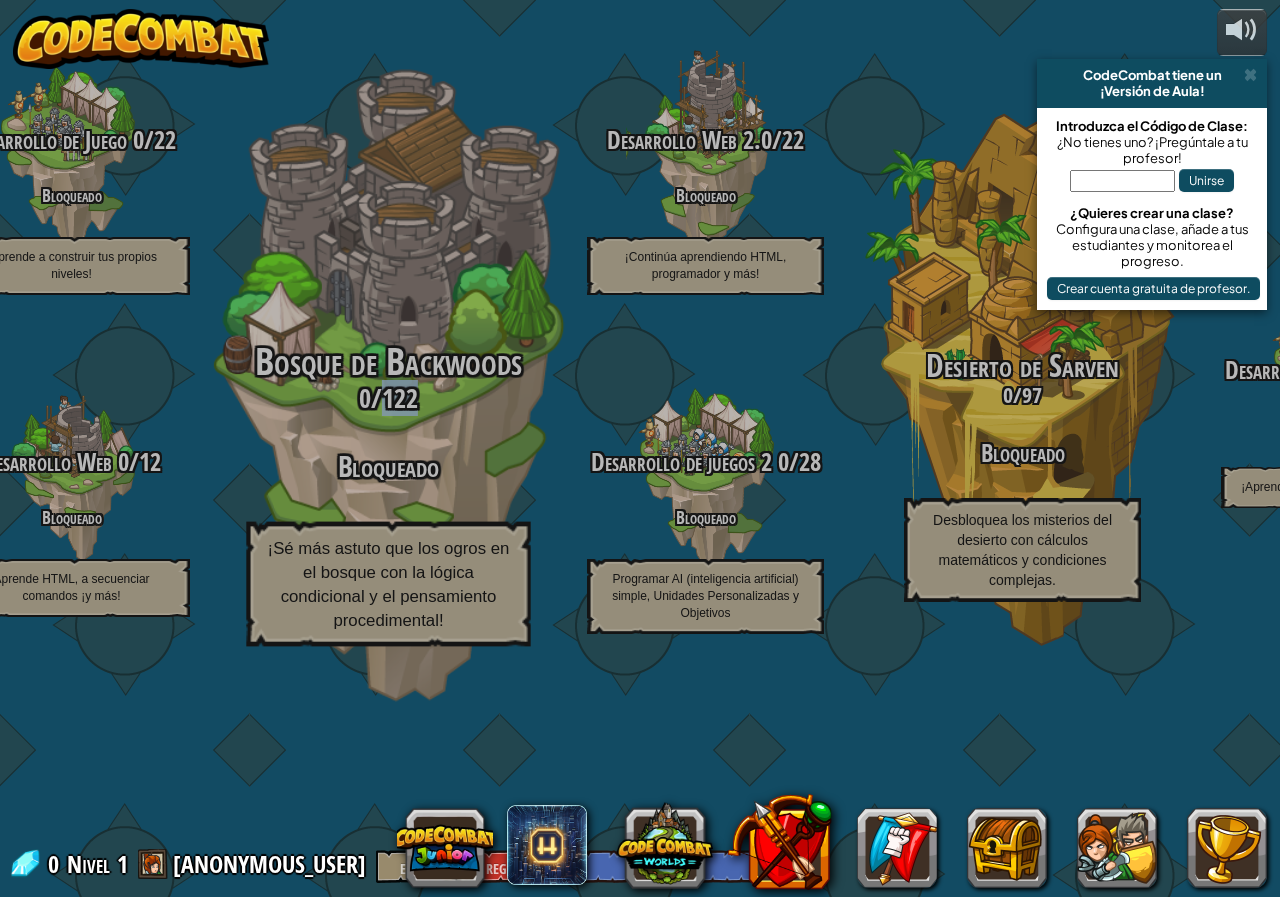 click on "122" at bounding box center (400, 398) 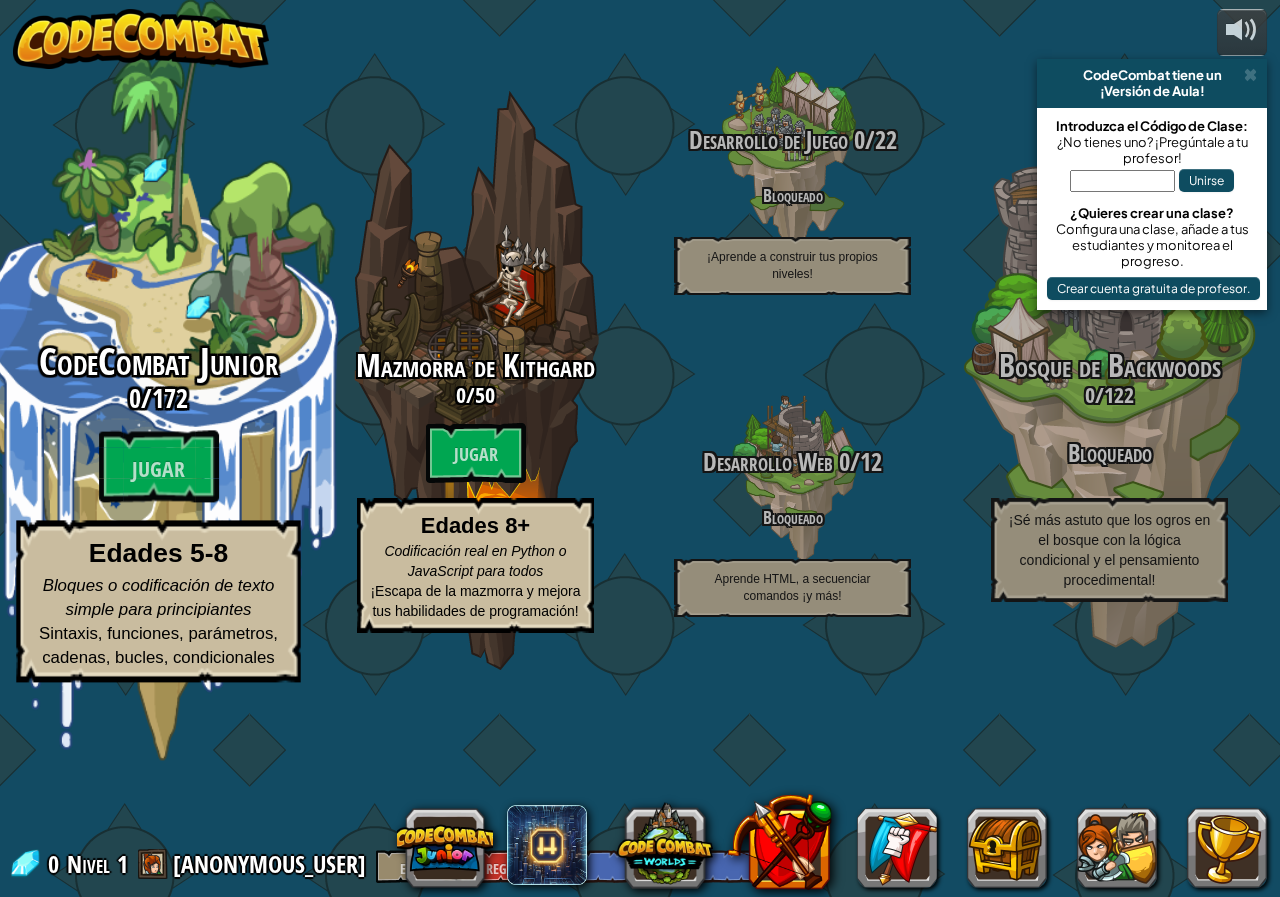 click on "172" at bounding box center (170, 398) 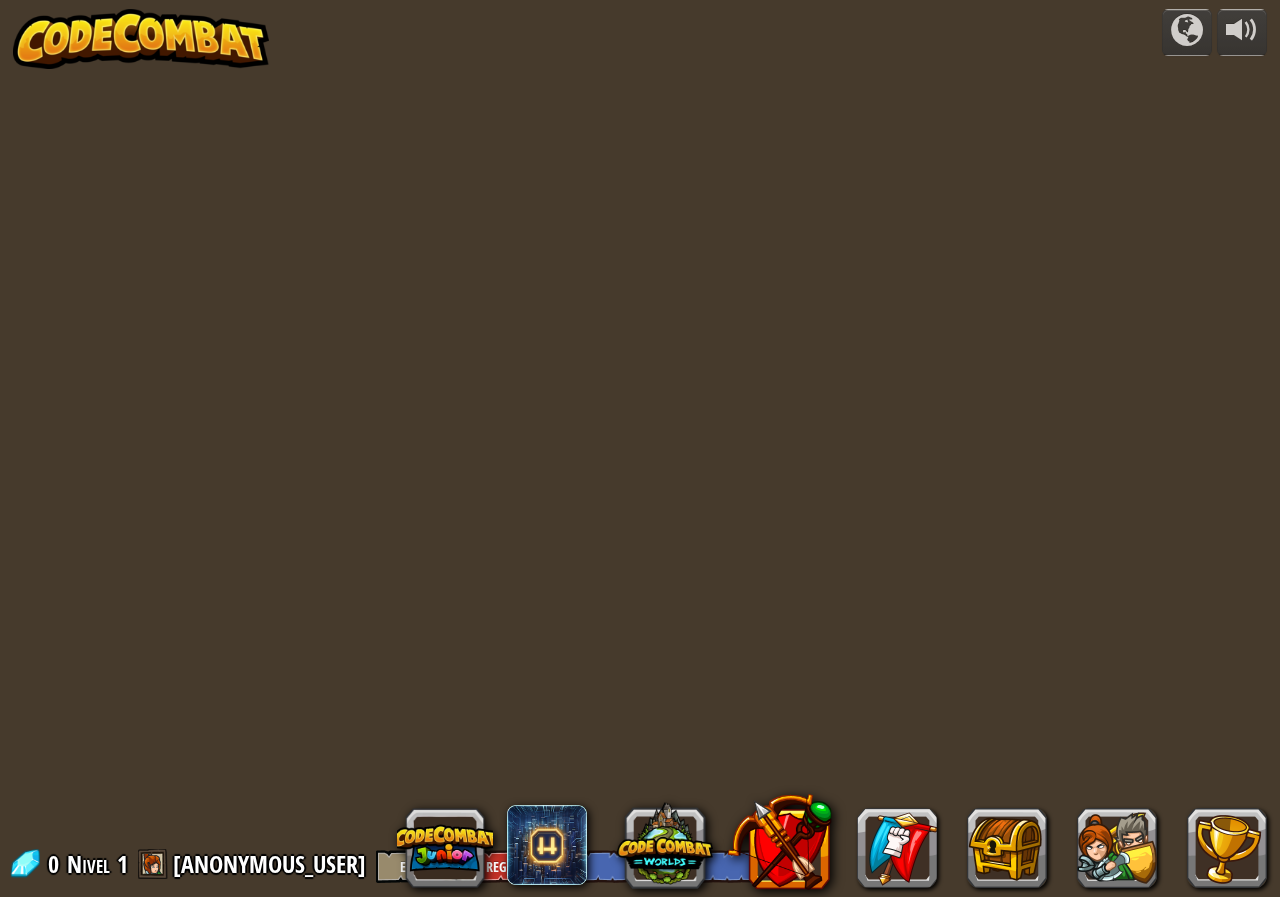 select on "es-ES" 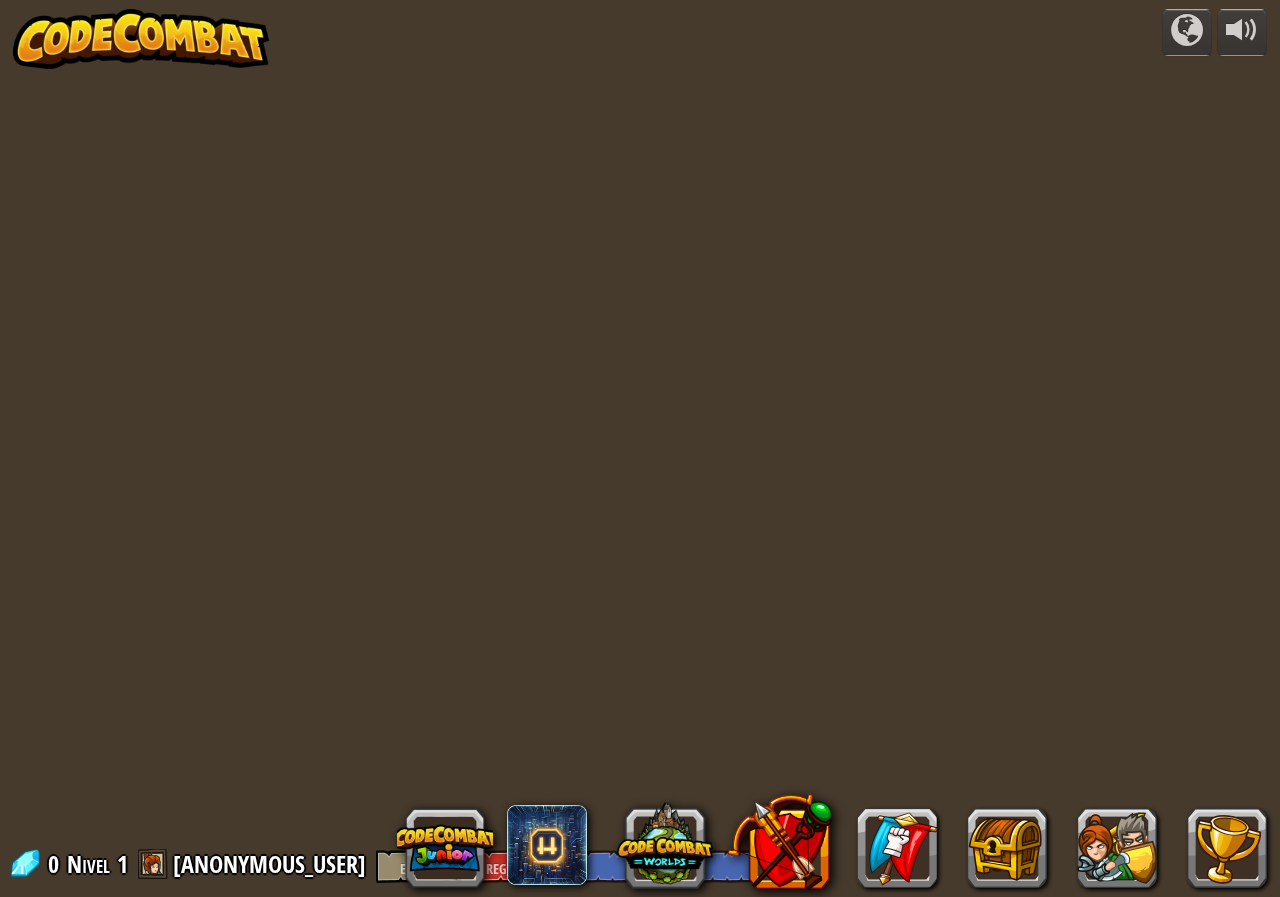 select on "es-ES" 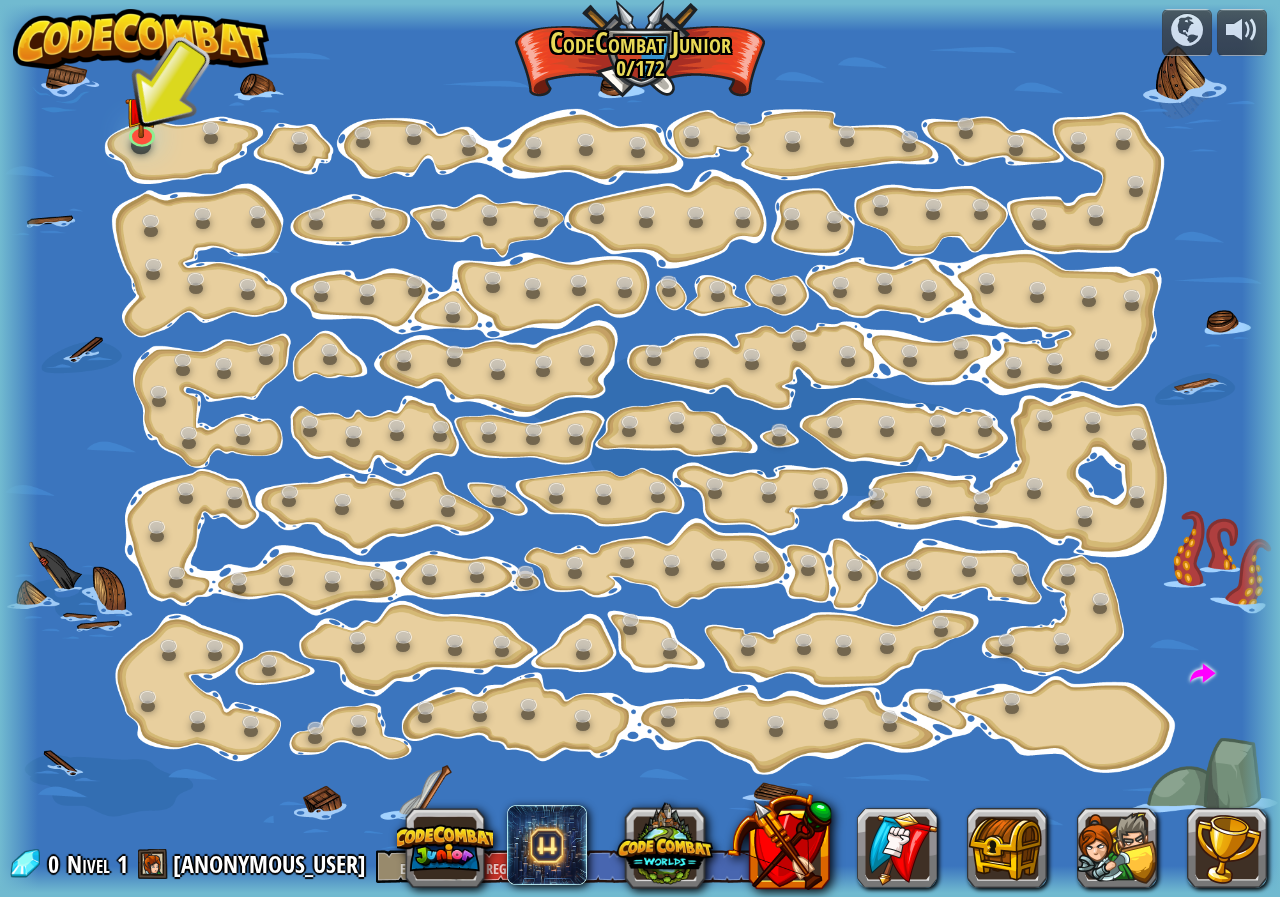 click at bounding box center [640, 448] 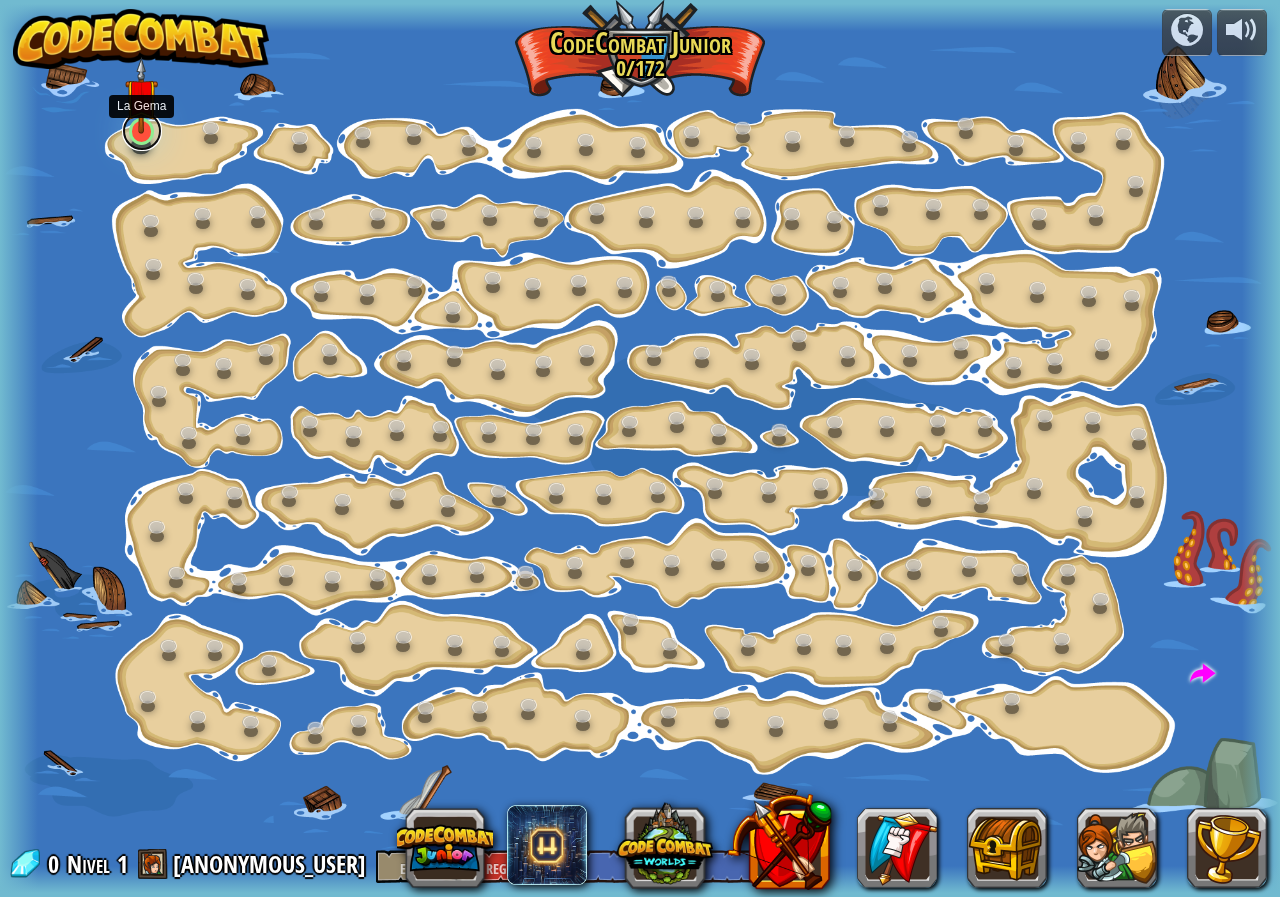 click at bounding box center (142, 131) 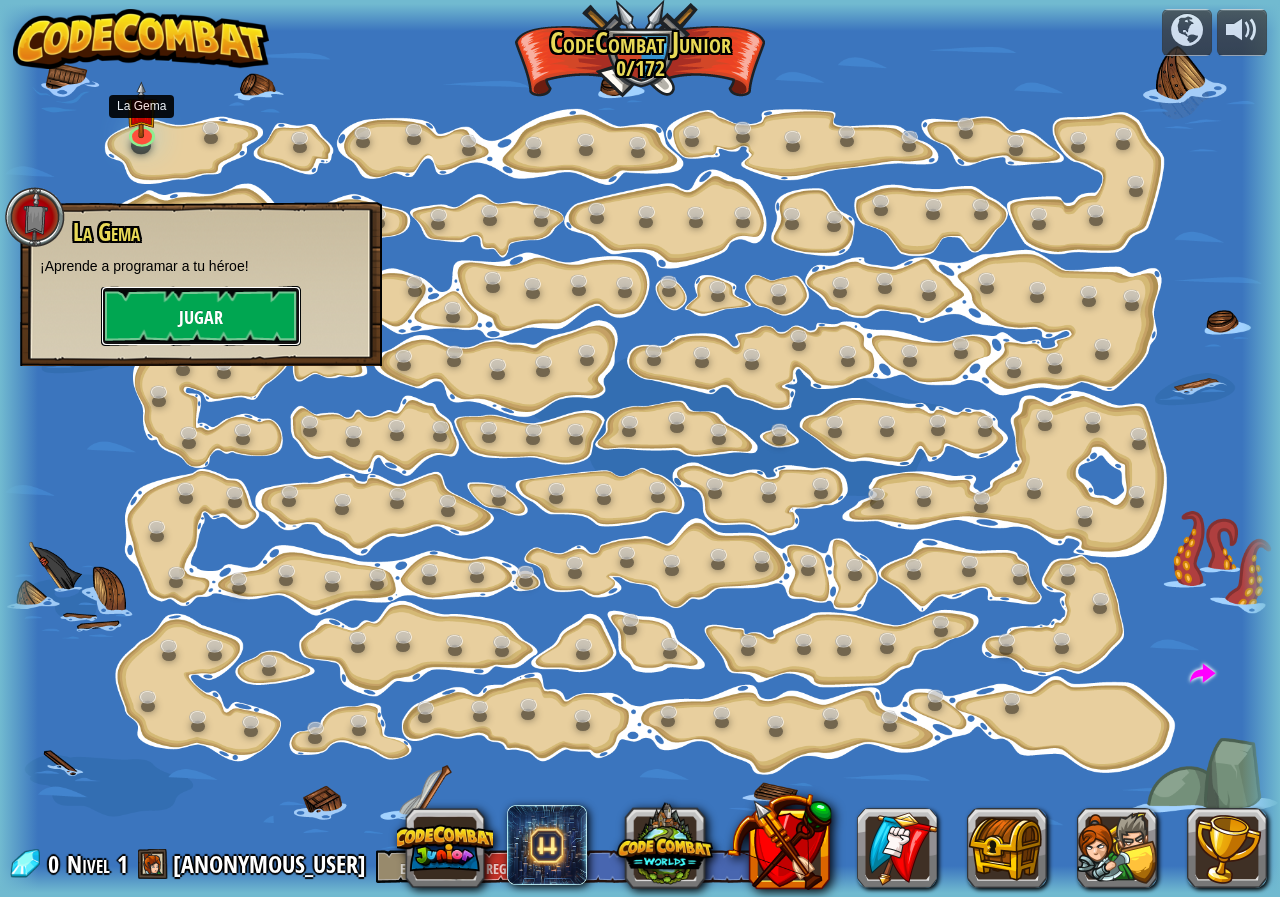 click on "Jugar" at bounding box center [201, 316] 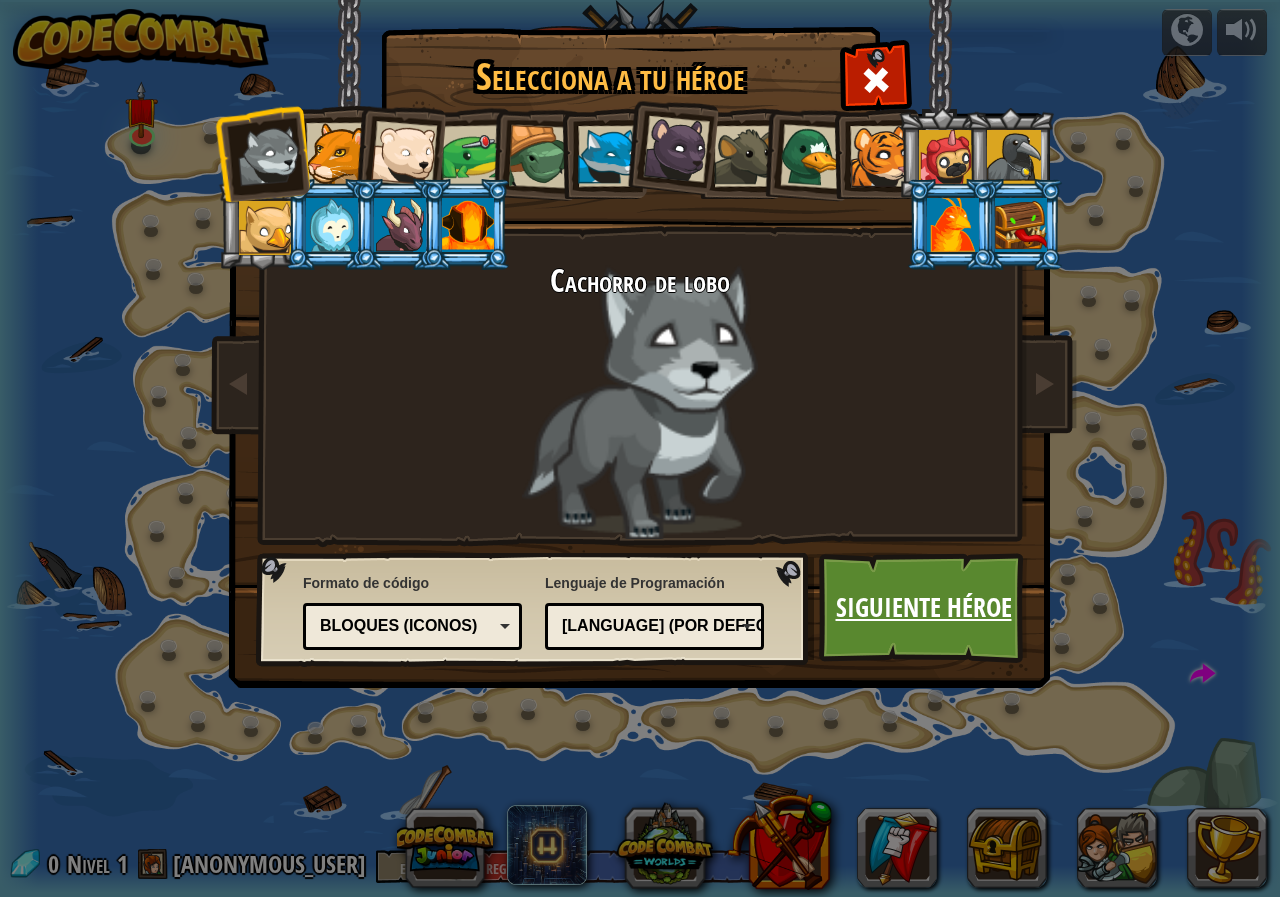 click on "Siguiente héroe" at bounding box center (923, 608) 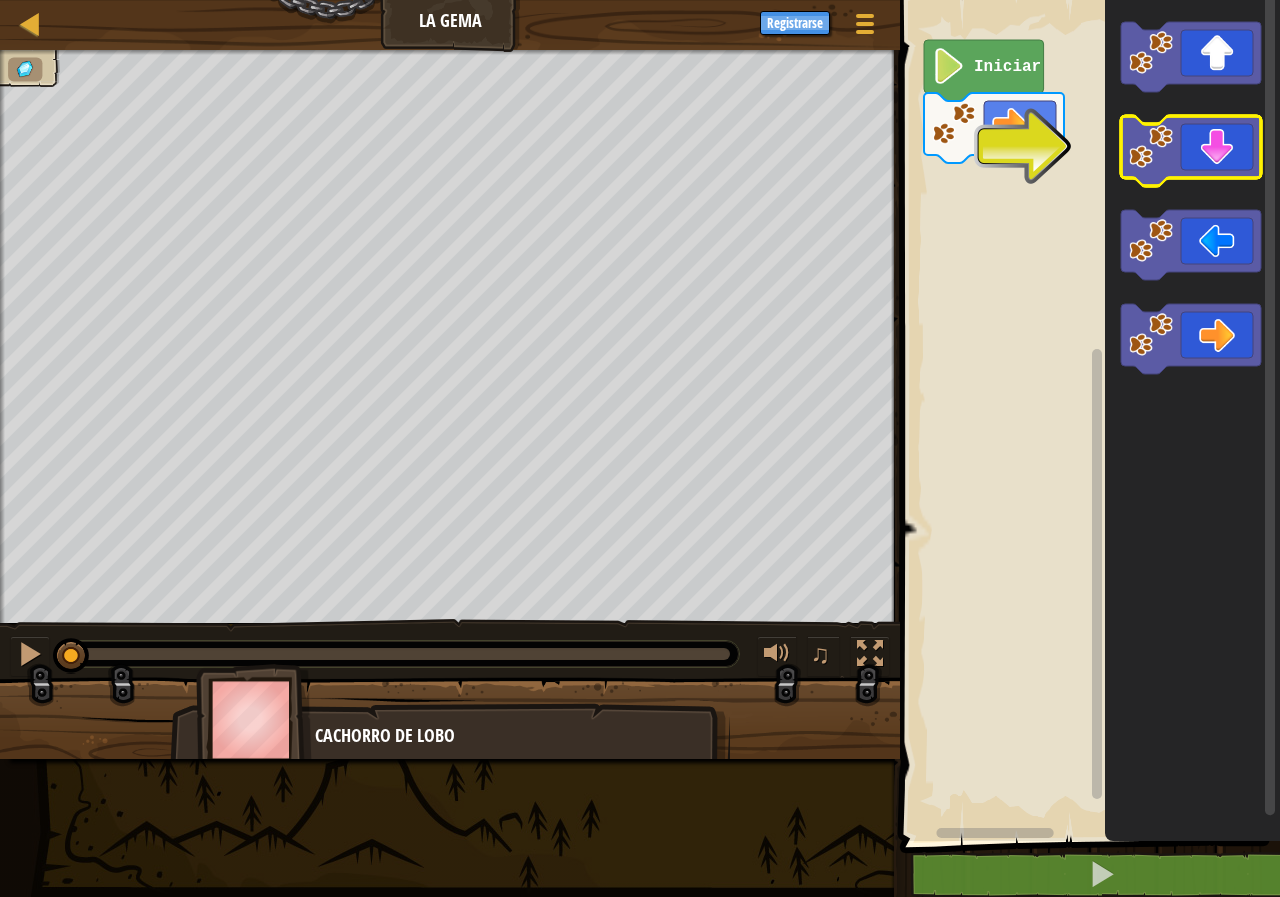 click 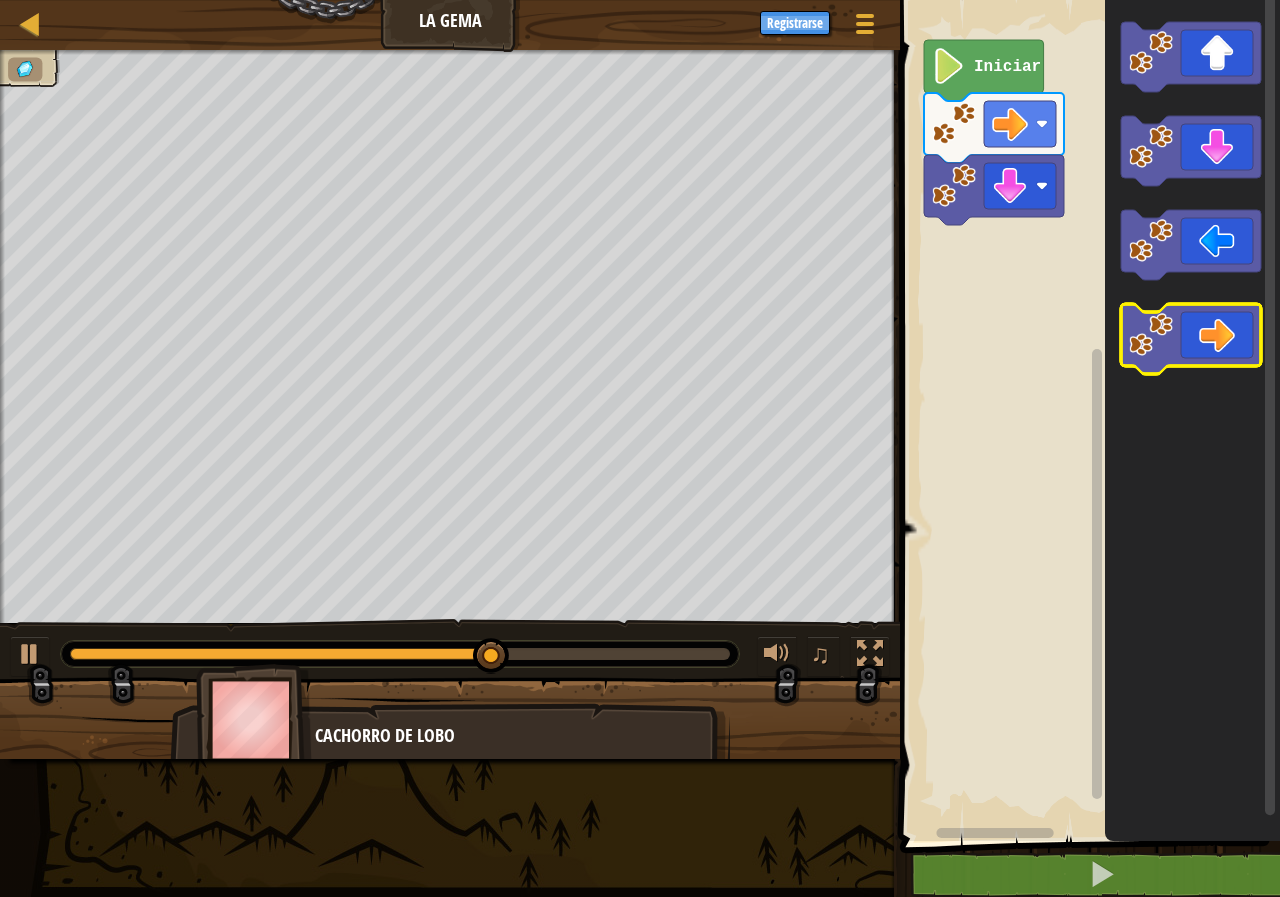 click 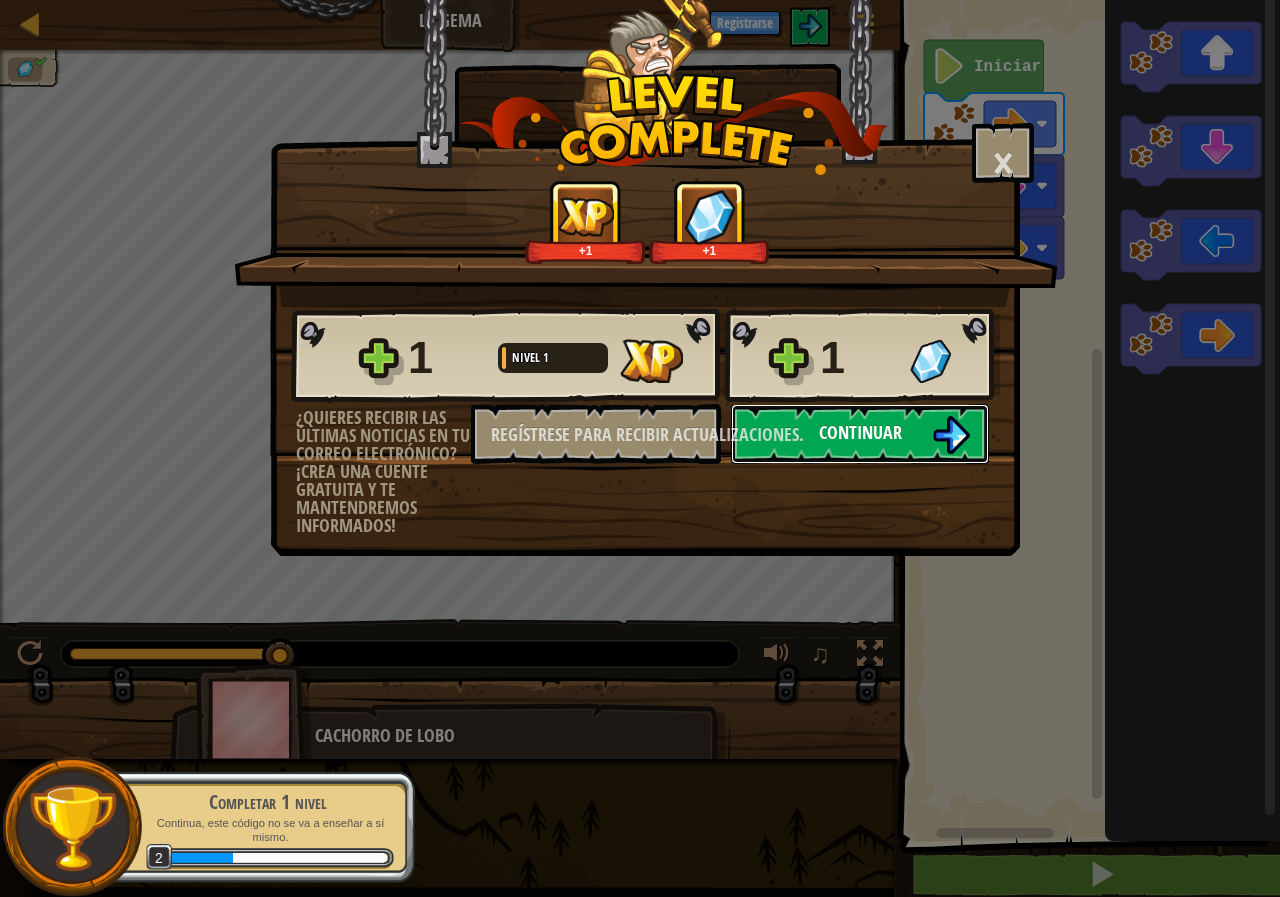 click on "Continuar" at bounding box center [860, 434] 